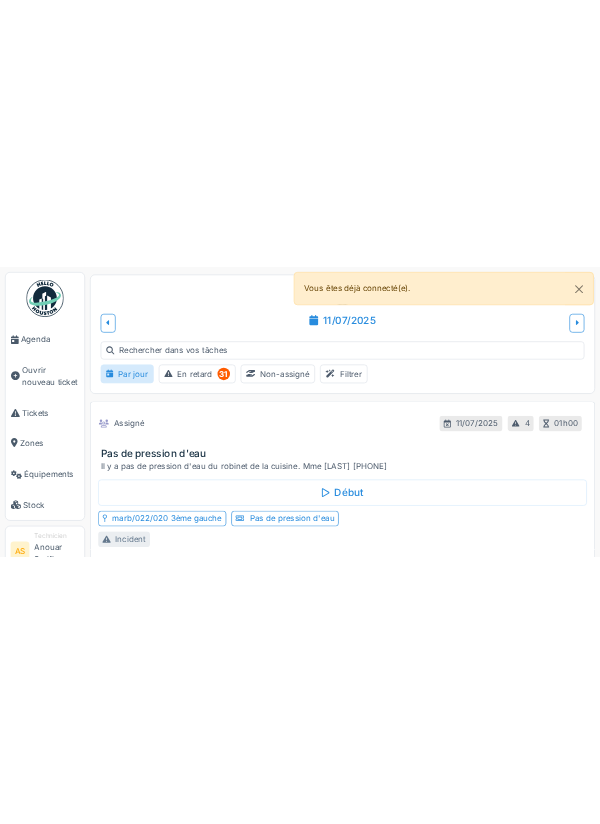 scroll, scrollTop: 0, scrollLeft: 0, axis: both 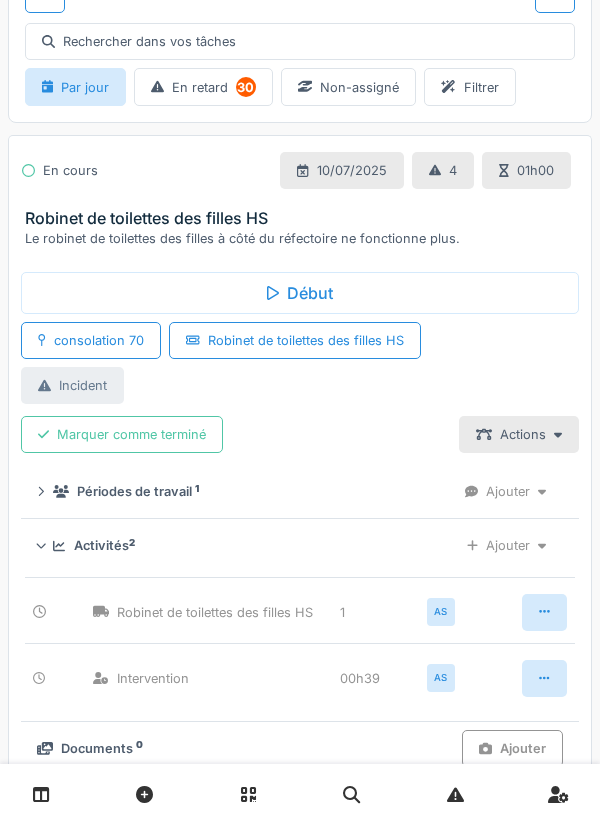 click on "Robinet de toilettes des filles HS" at bounding box center (304, 218) 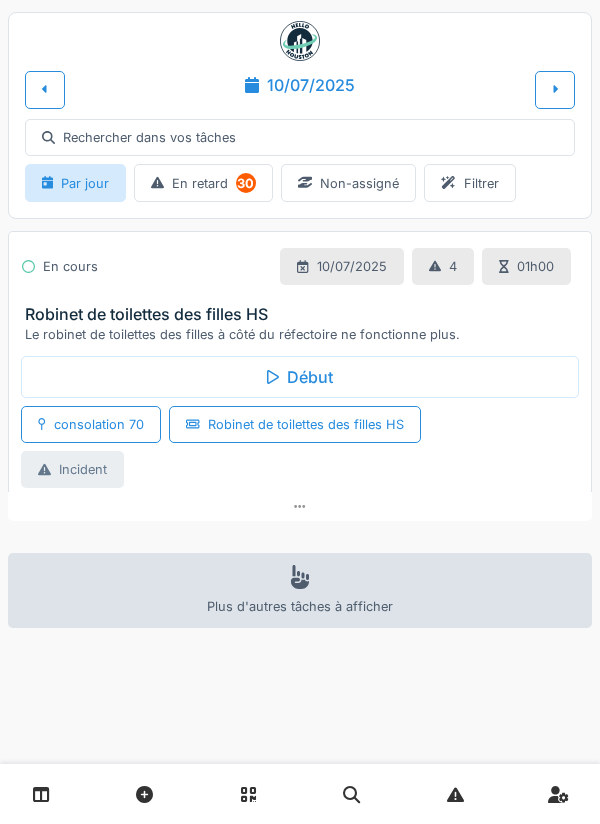 scroll, scrollTop: 0, scrollLeft: 0, axis: both 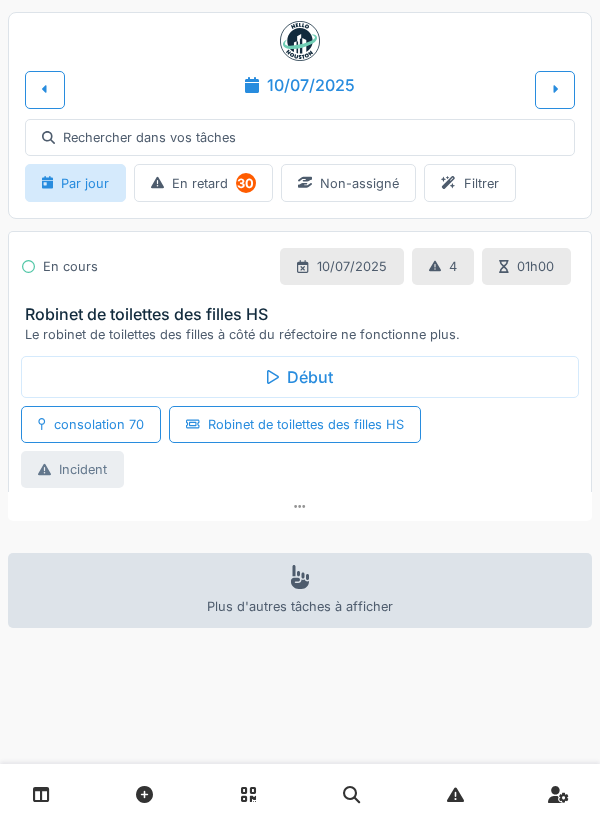 click on "Le robinet de toilettes des filles à côté du réfectoire ne fonctionne plus." at bounding box center (304, 334) 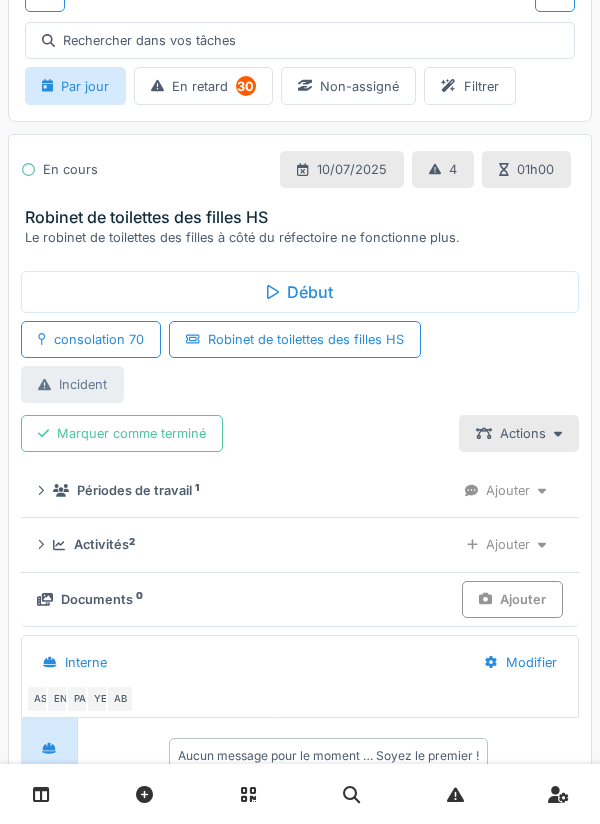 scroll, scrollTop: 151, scrollLeft: 0, axis: vertical 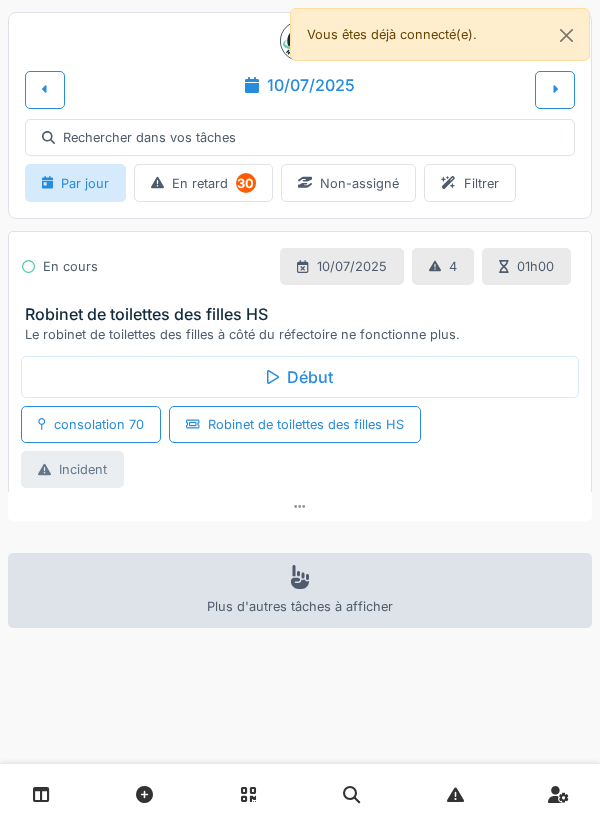 click on "Le robinet de toilettes des filles à côté du réfectoire ne fonctionne plus." at bounding box center (304, 334) 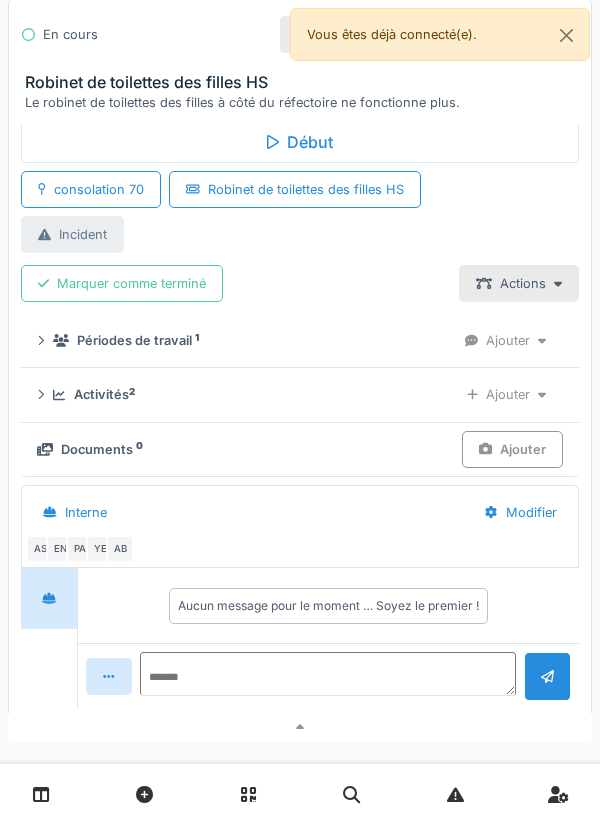 scroll, scrollTop: 400, scrollLeft: 0, axis: vertical 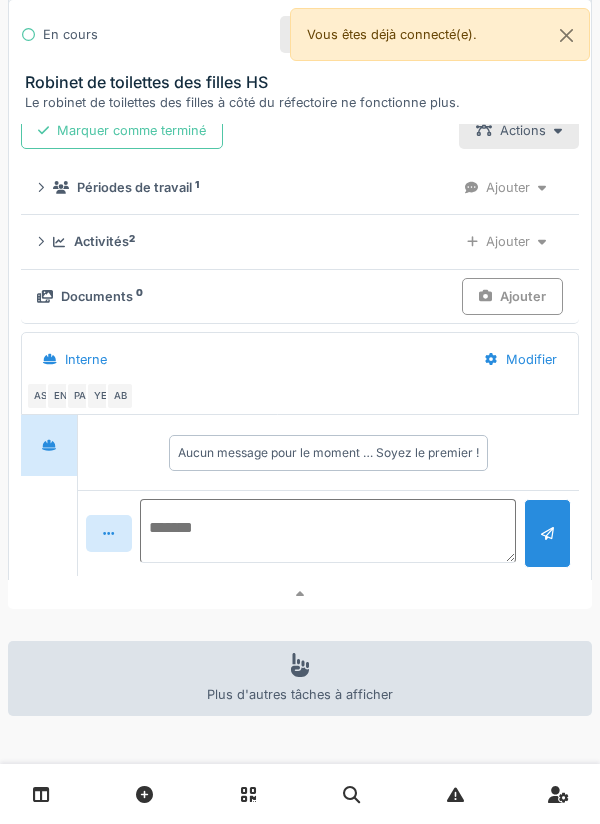 click at bounding box center [328, 531] 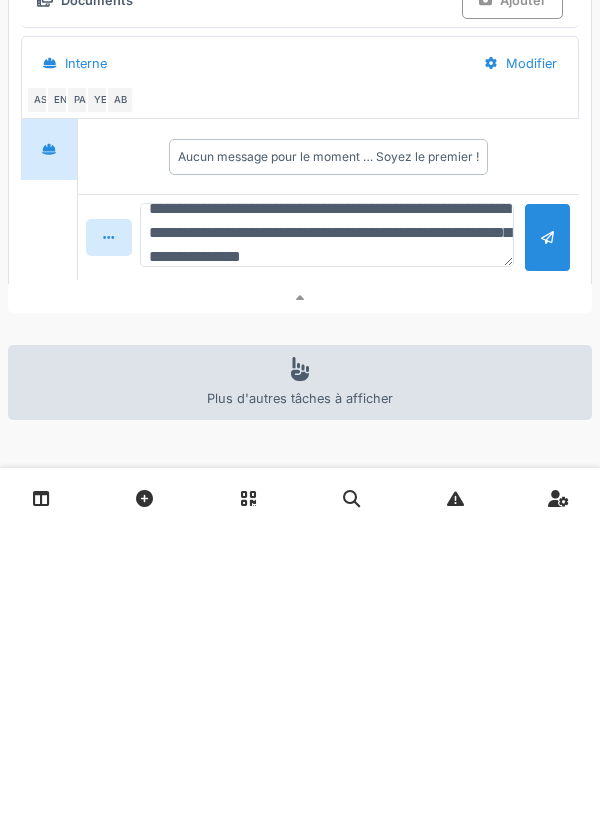 scroll, scrollTop: 47, scrollLeft: 0, axis: vertical 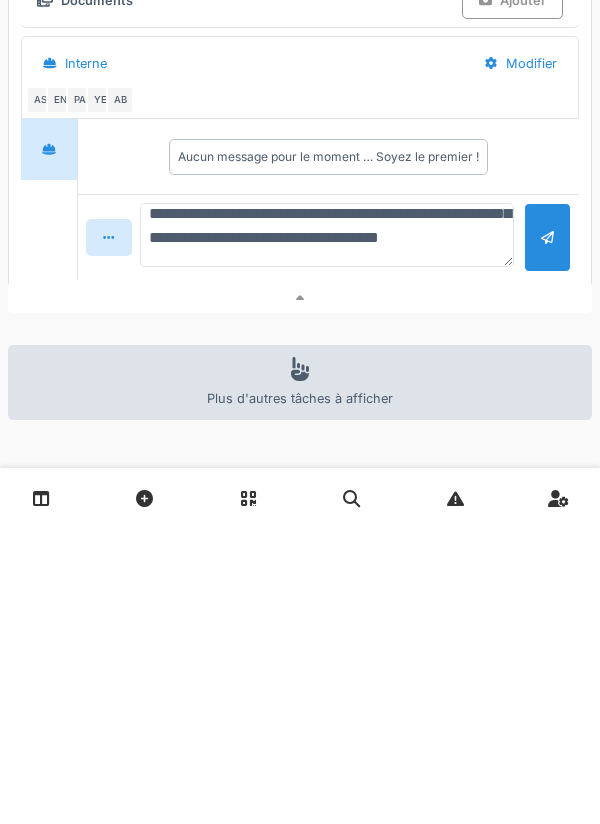 click on "**********" at bounding box center (327, 531) 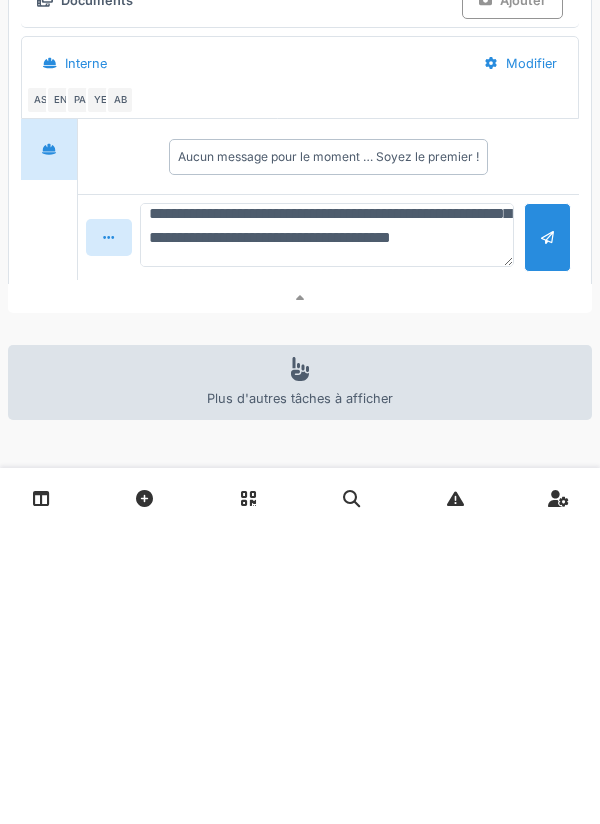 type on "**********" 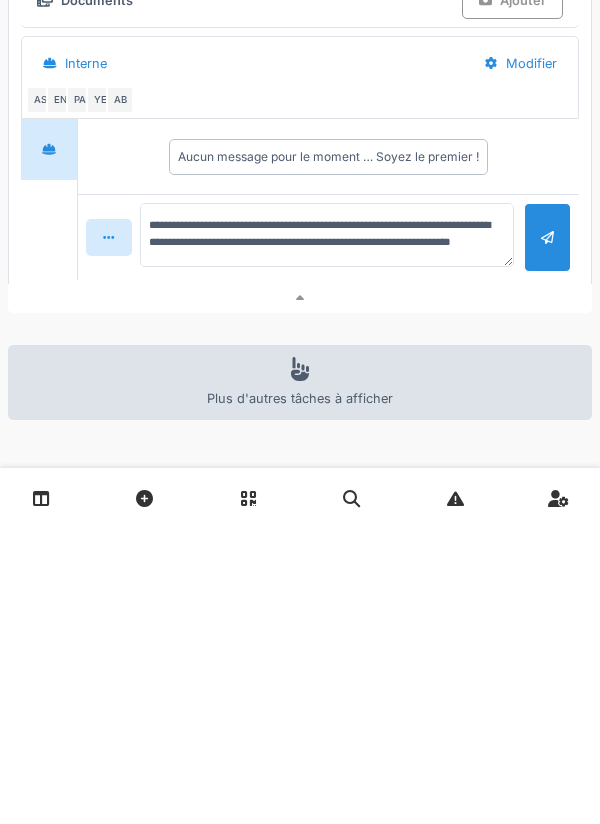 click at bounding box center (547, 533) 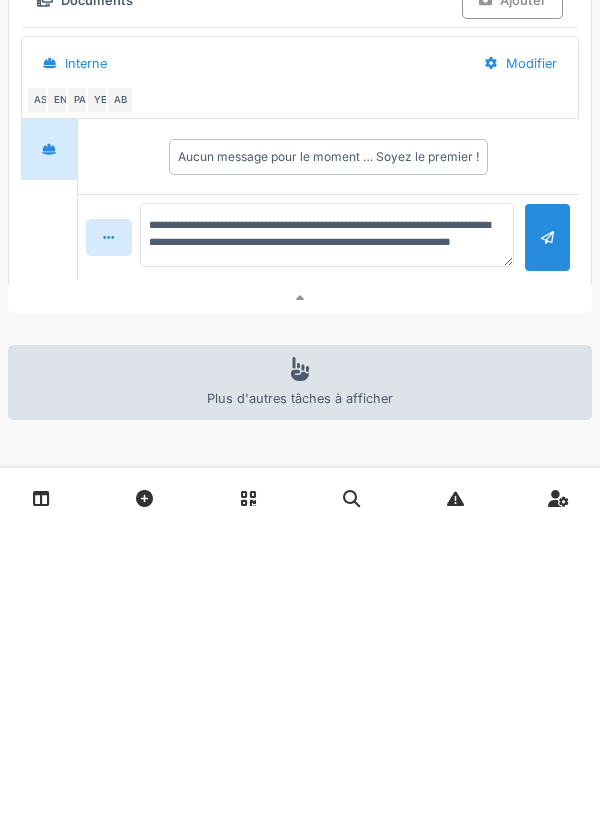 type 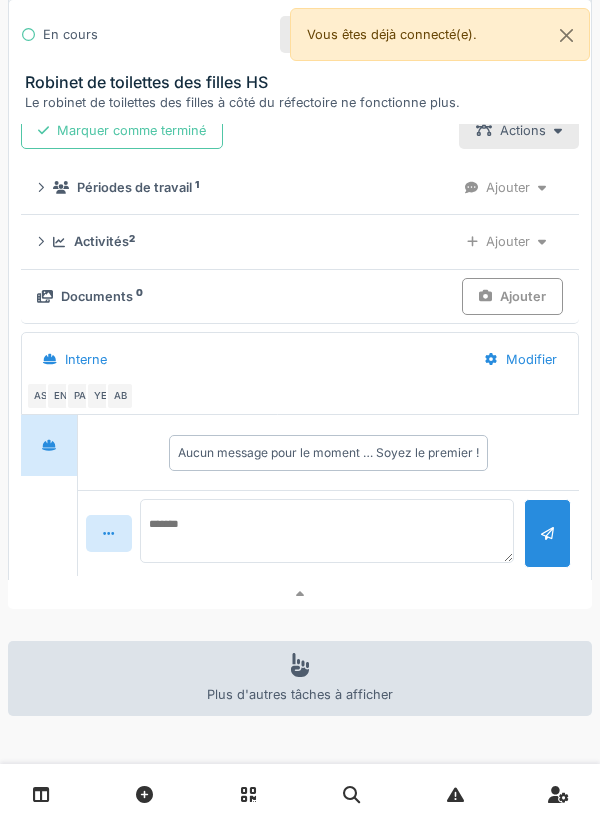 scroll, scrollTop: 0, scrollLeft: 0, axis: both 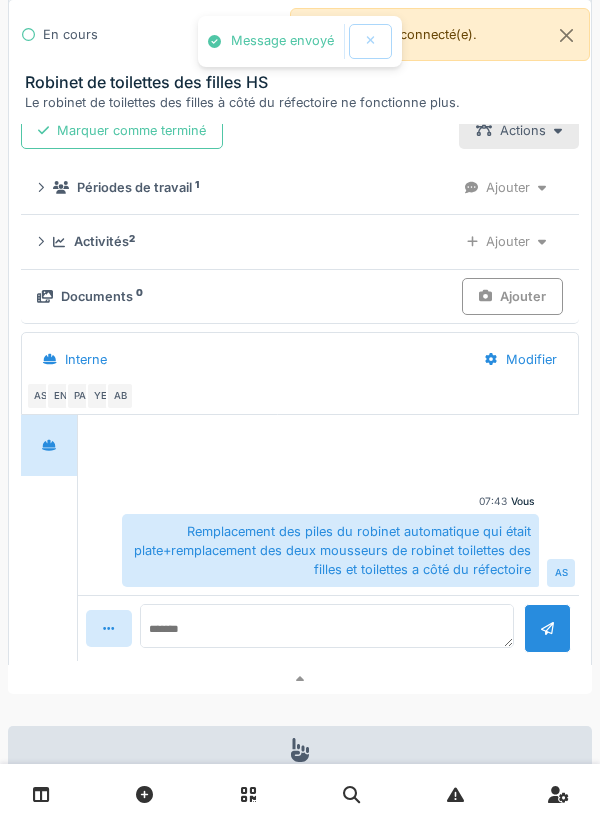 click on "Ajouter" at bounding box center (506, 241) 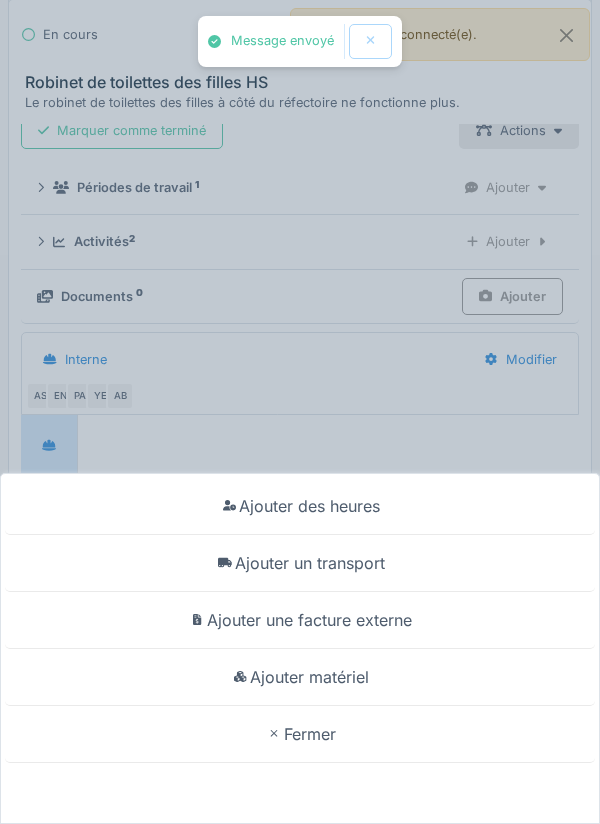 click on "Ajouter des heures Ajouter un transport Ajouter une facture externe Ajouter matériel Fermer" at bounding box center [300, 412] 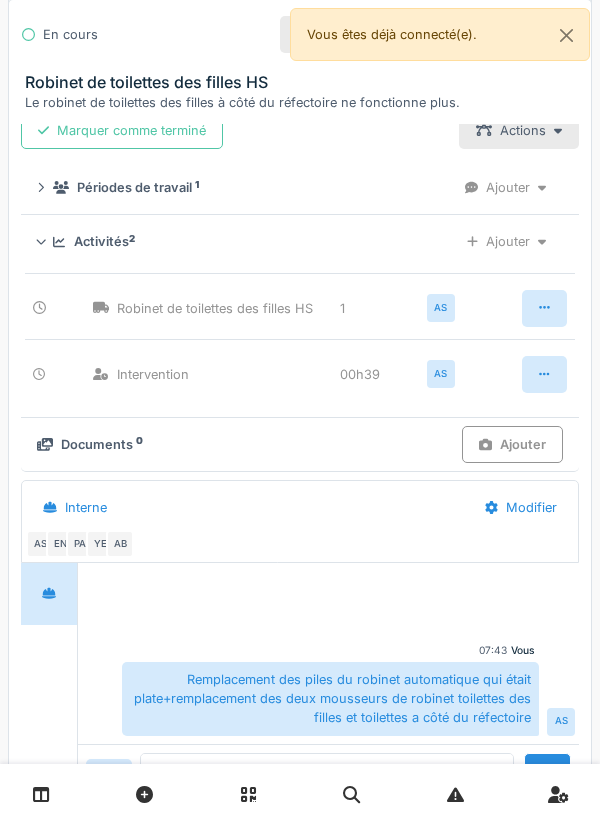 click on "Activités 2" at bounding box center (247, 241) 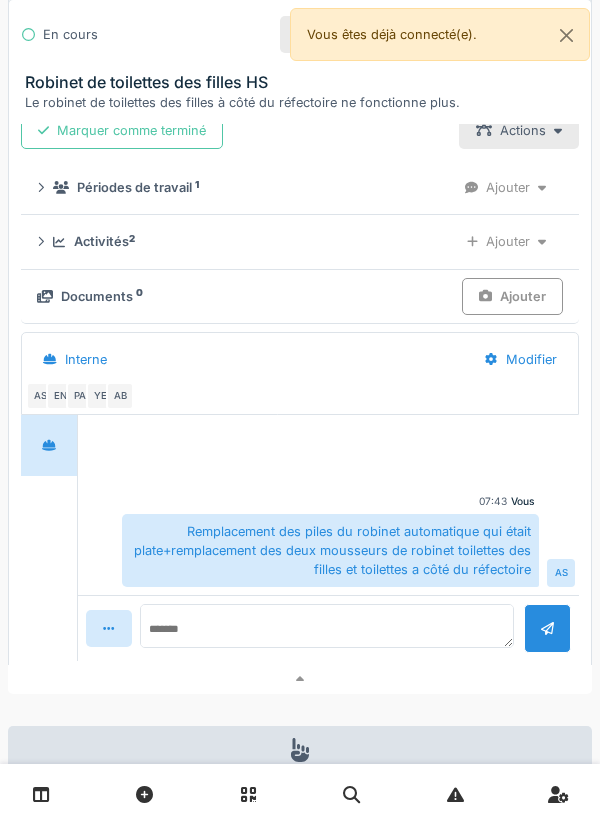click on "Ajouter" at bounding box center (512, 296) 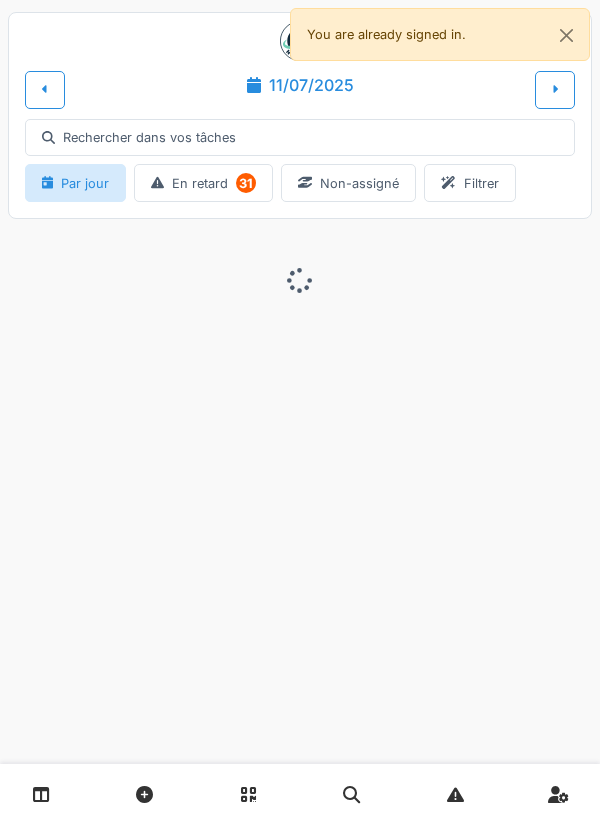 scroll, scrollTop: 0, scrollLeft: 0, axis: both 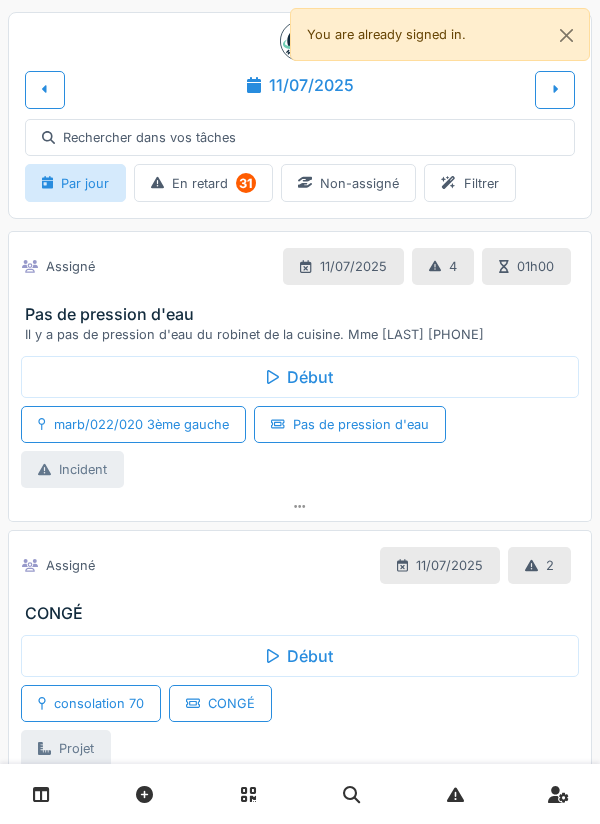 click at bounding box center (45, 89) 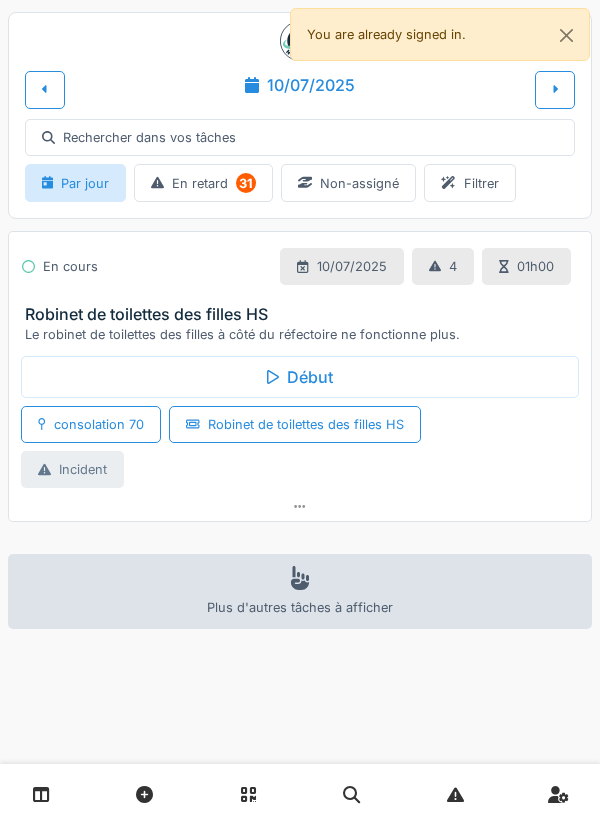 click at bounding box center (555, 89) 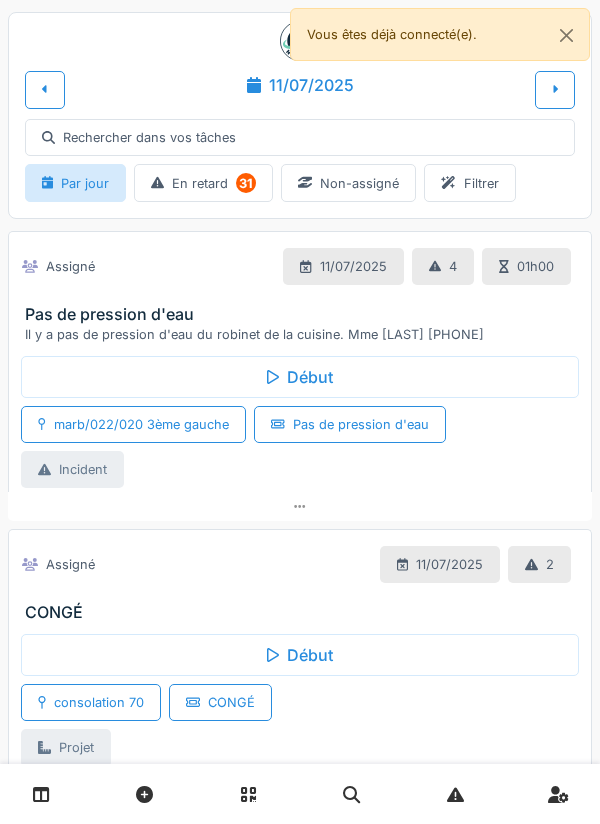 scroll, scrollTop: 0, scrollLeft: 0, axis: both 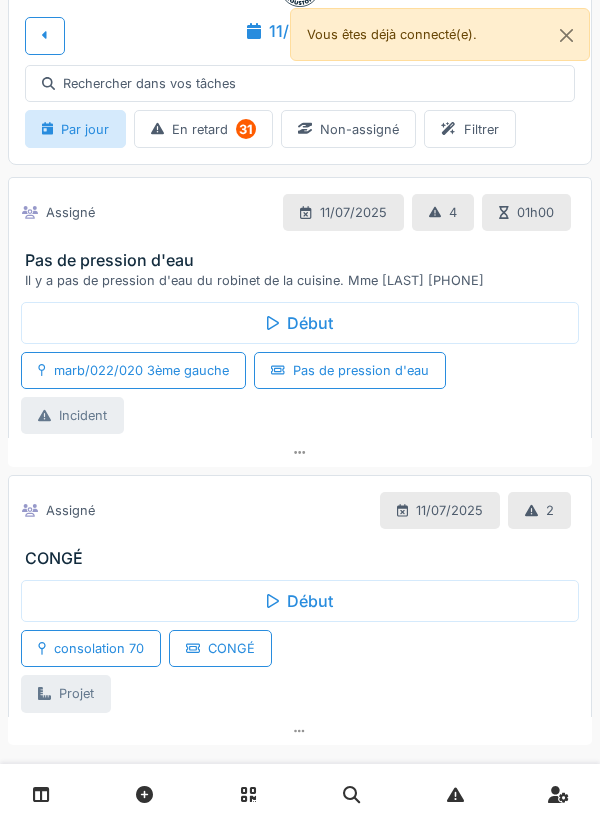 click on "Début" at bounding box center (300, 323) 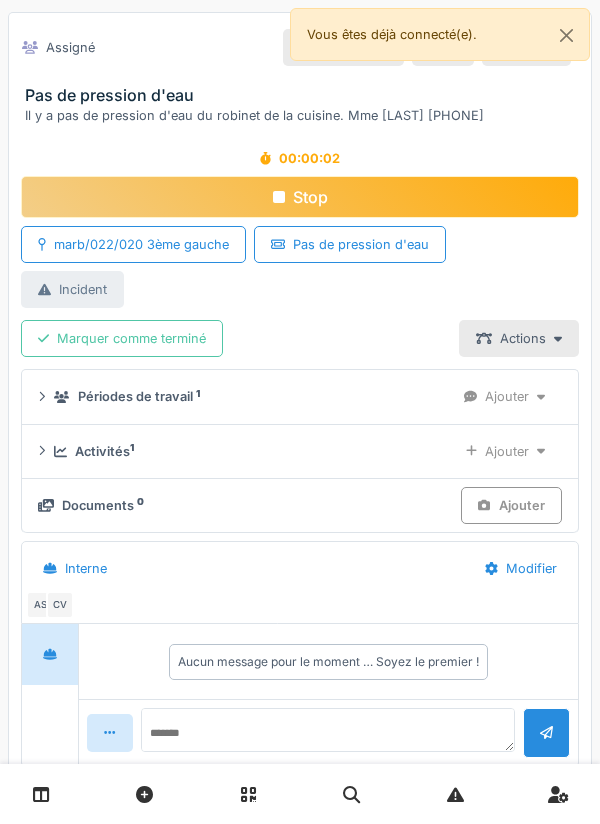 scroll, scrollTop: 264, scrollLeft: 0, axis: vertical 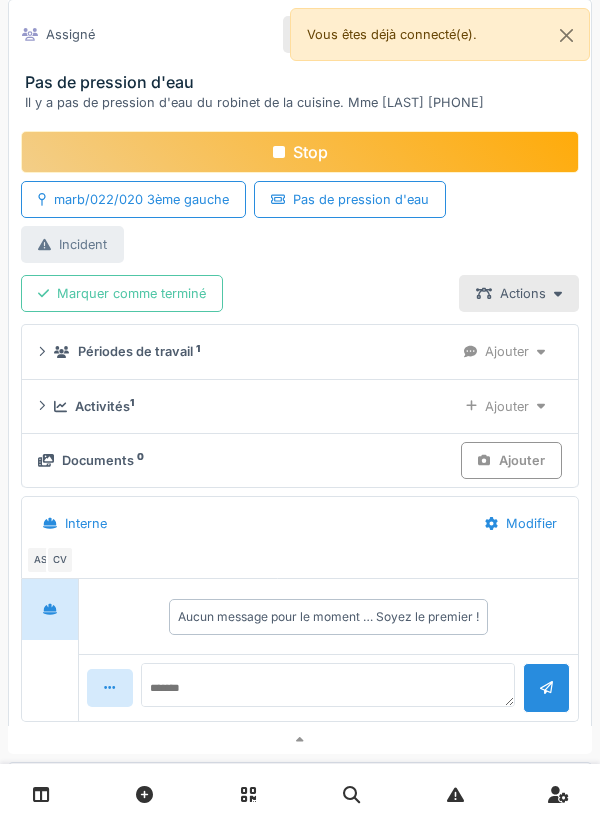 click on "Ajouter" at bounding box center (505, 406) 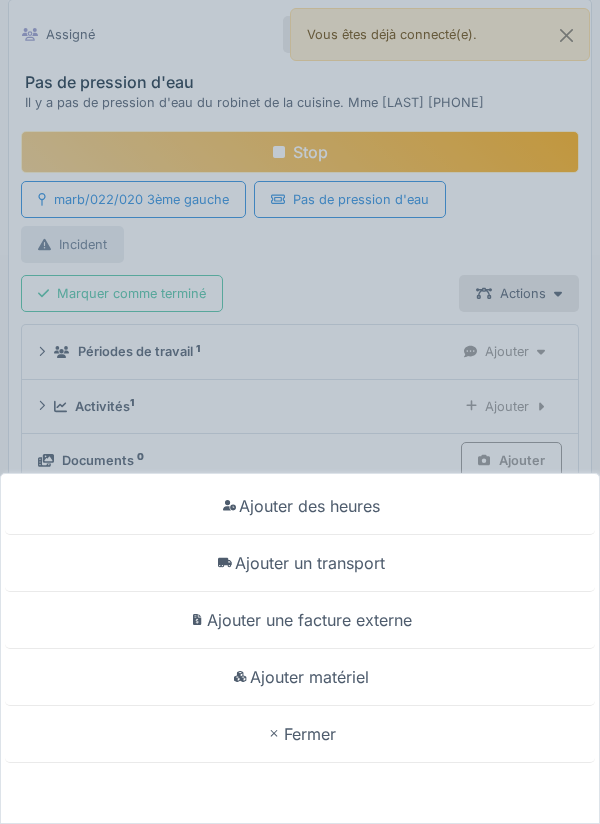 click on "Ajouter un transport" at bounding box center (300, 563) 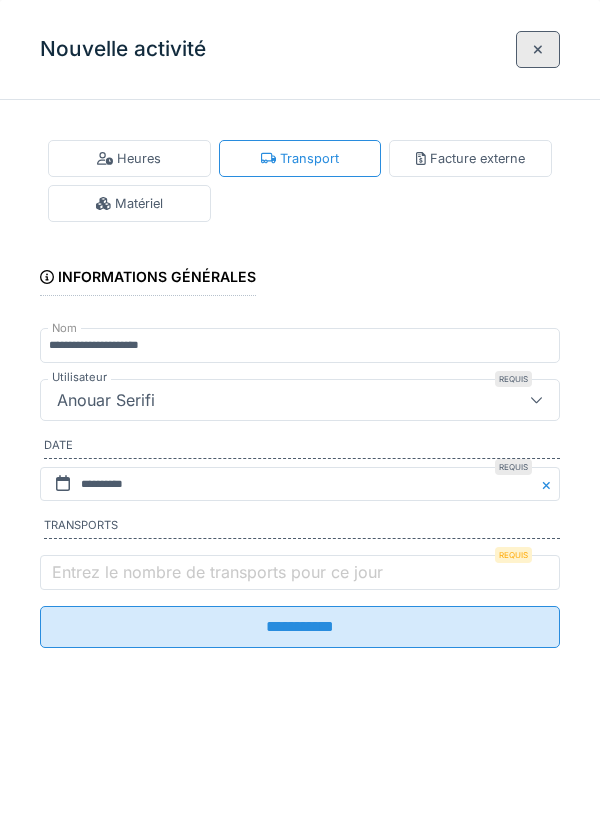 click on "Entrez le nombre de transports pour ce jour" at bounding box center [217, 572] 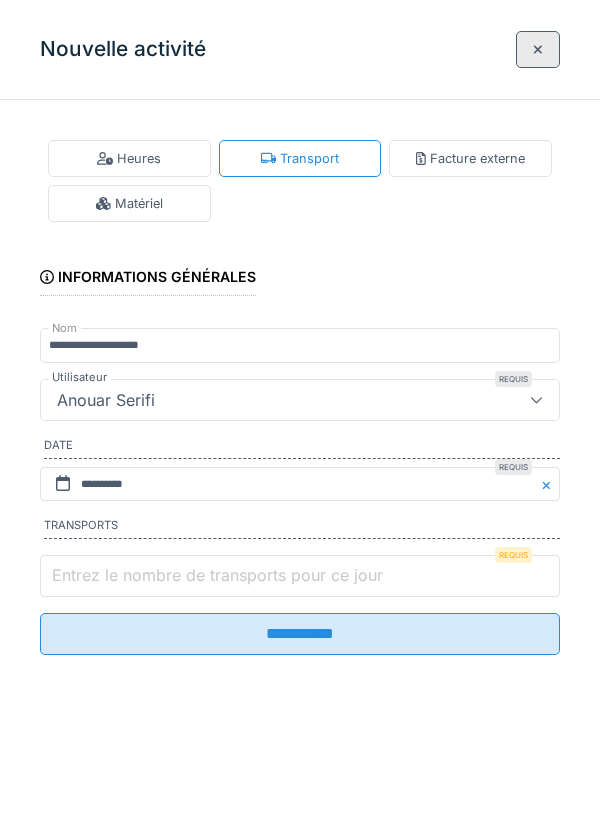 click on "Entrez le nombre de transports pour ce jour" at bounding box center [300, 576] 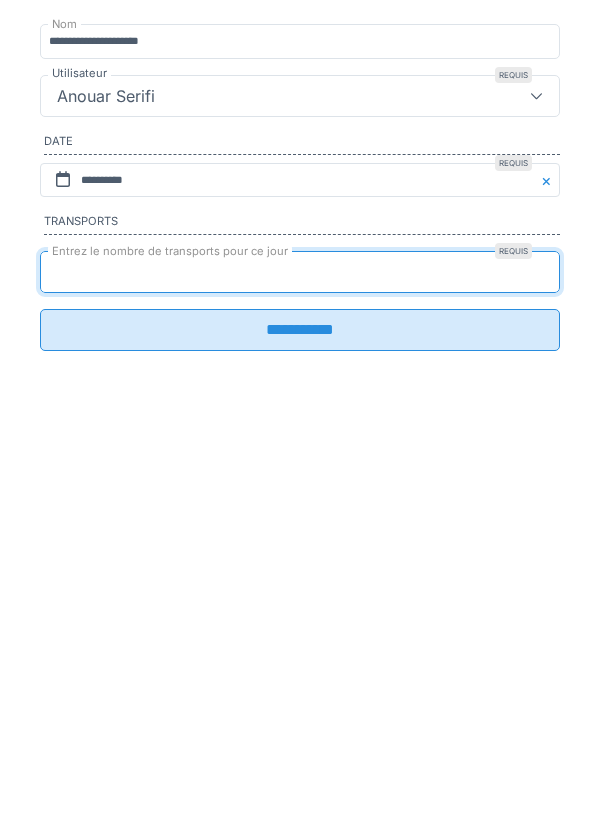 type on "*" 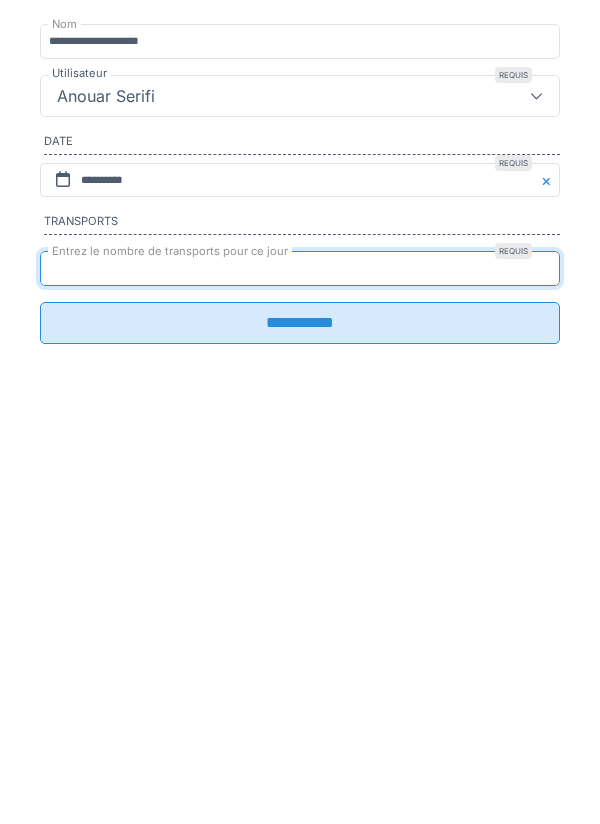 click on "**********" at bounding box center (300, 627) 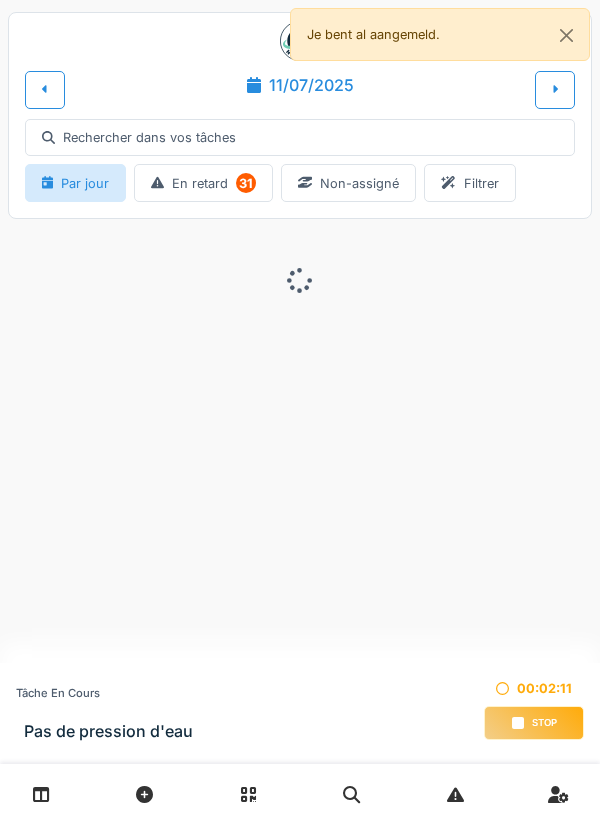 scroll, scrollTop: 0, scrollLeft: 0, axis: both 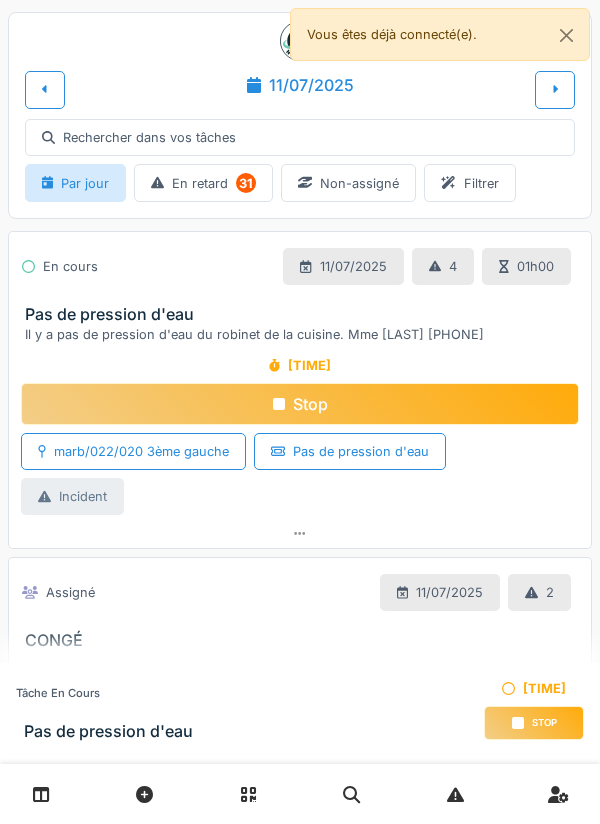 click on "Stop" at bounding box center [300, 404] 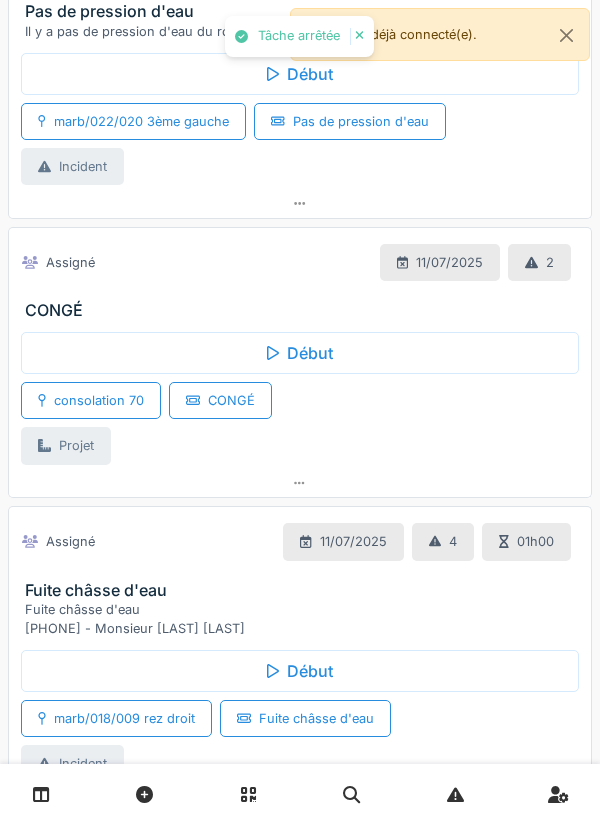 scroll, scrollTop: 527, scrollLeft: 0, axis: vertical 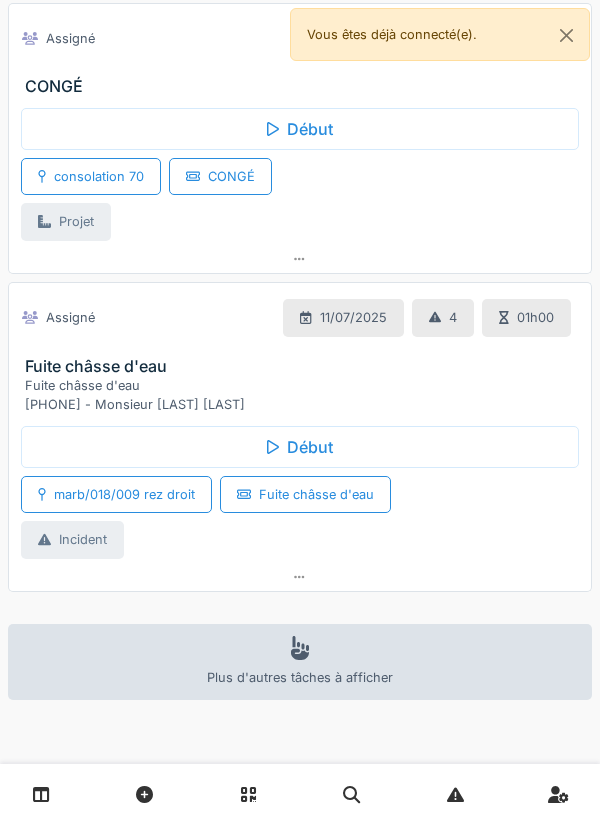 click on "Début" at bounding box center (300, 447) 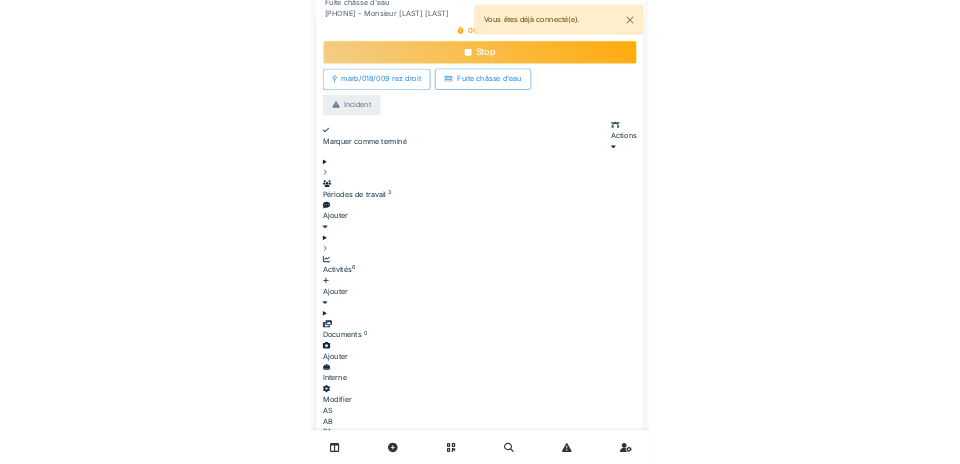 scroll, scrollTop: 913, scrollLeft: 0, axis: vertical 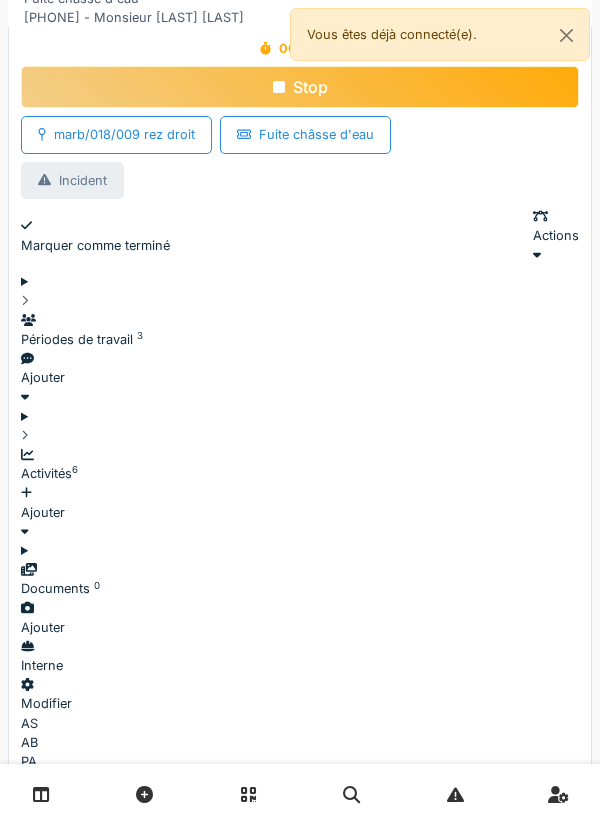 click on "Ajouter" at bounding box center (300, 512) 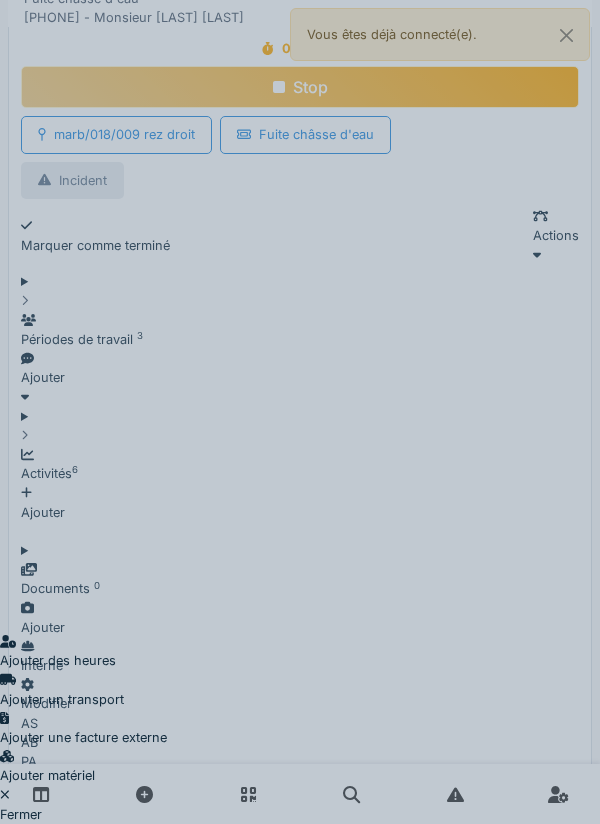 click on "Ajouter un transport" at bounding box center [83, 690] 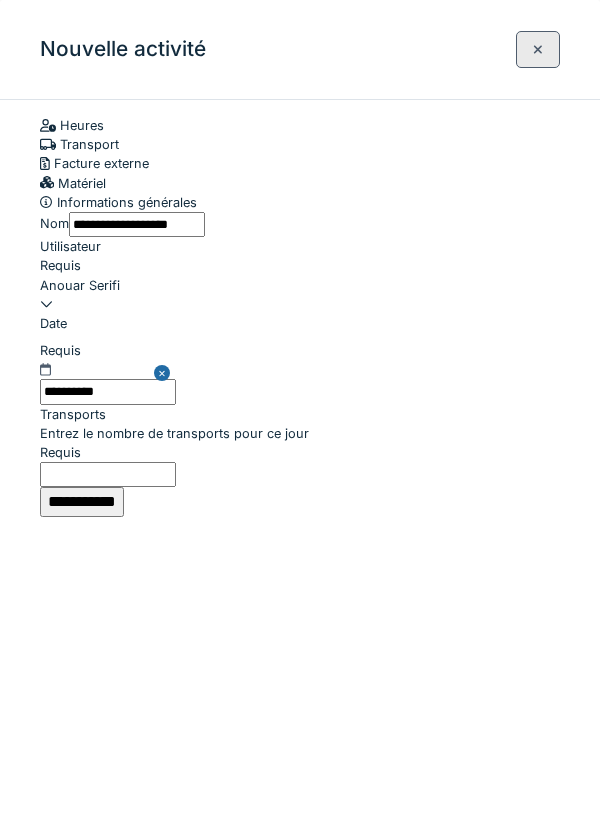 click on "Entrez le nombre de transports pour ce jour" at bounding box center [108, 474] 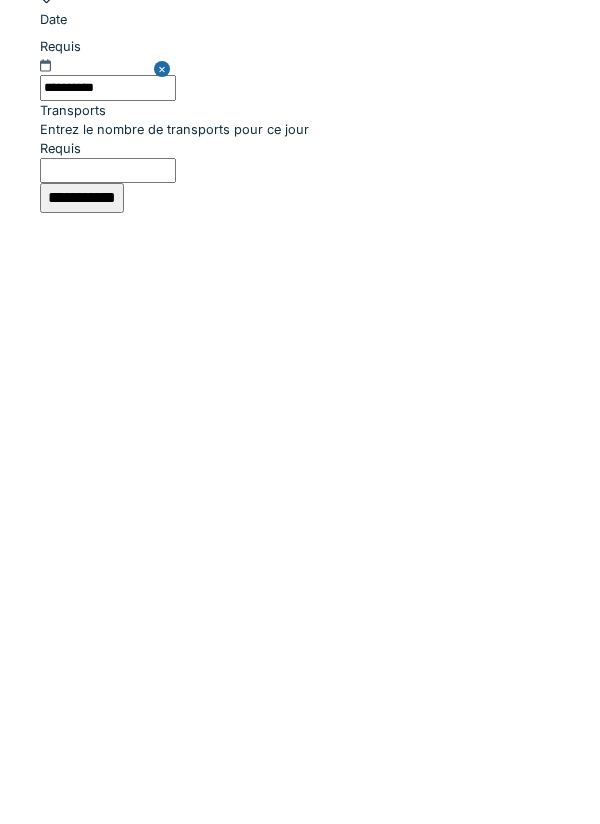 type on "*" 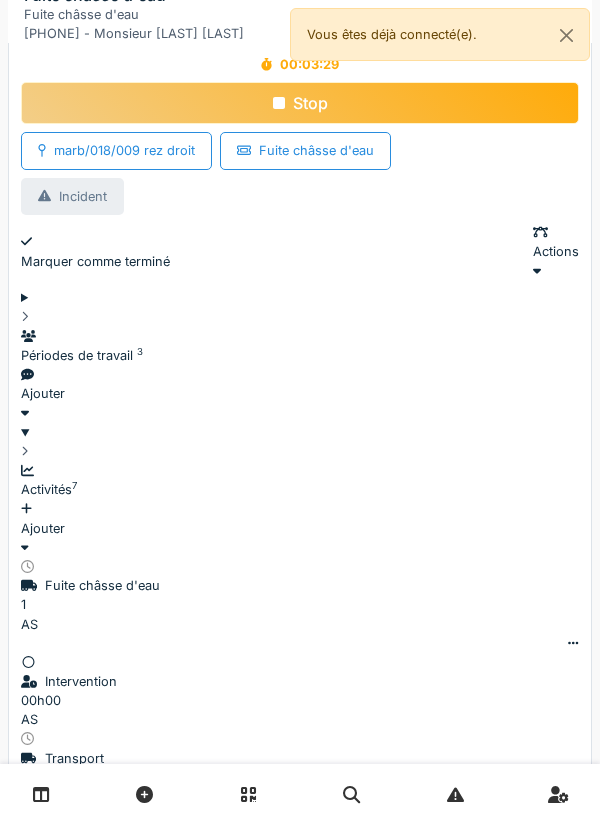 scroll, scrollTop: 913, scrollLeft: 0, axis: vertical 